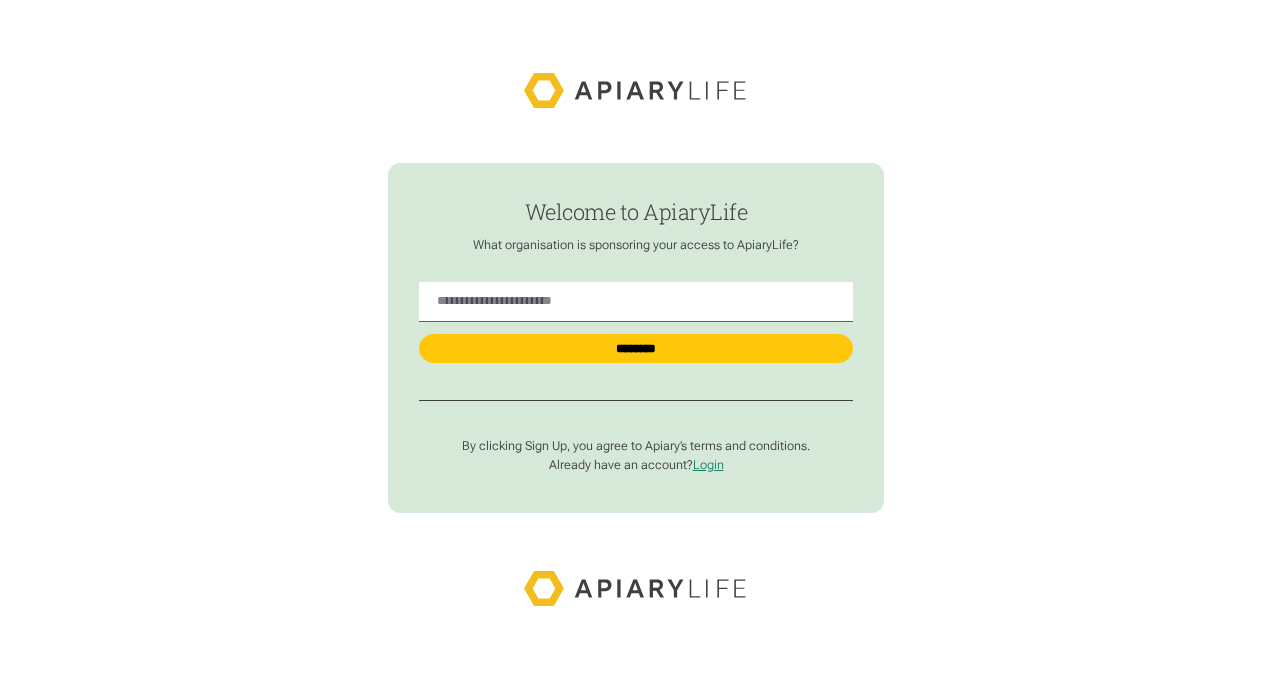 scroll, scrollTop: 0, scrollLeft: 0, axis: both 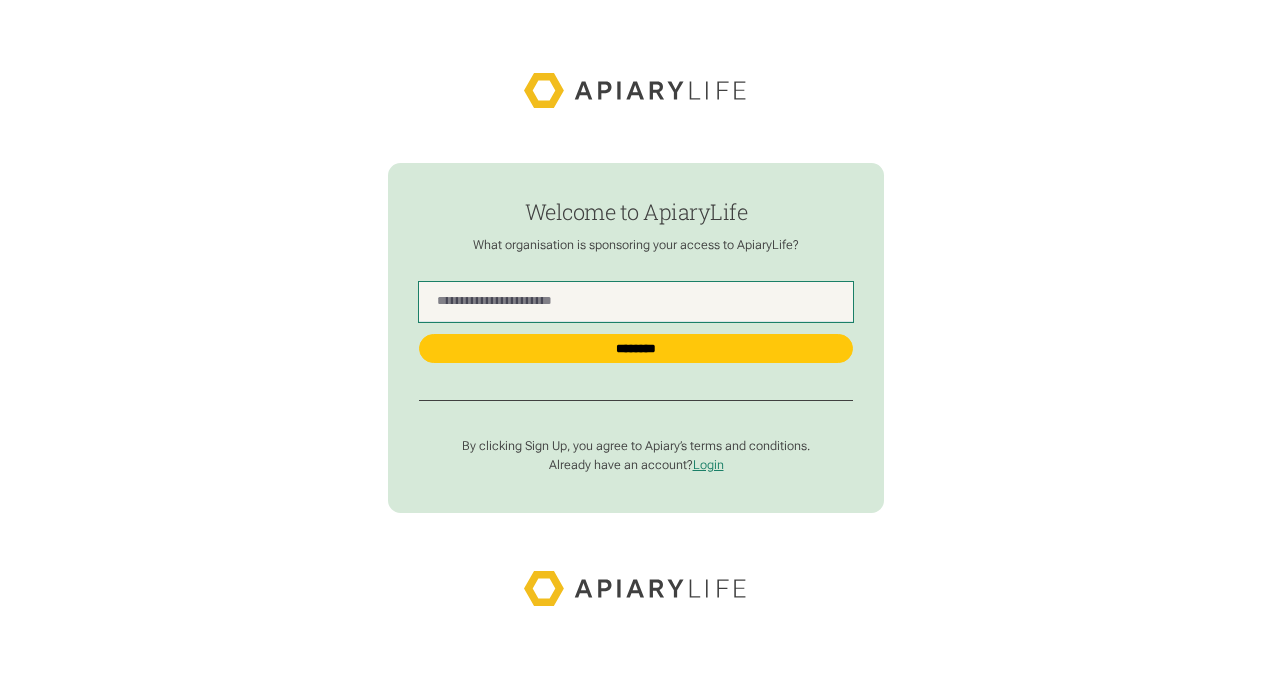click at bounding box center (636, 302) 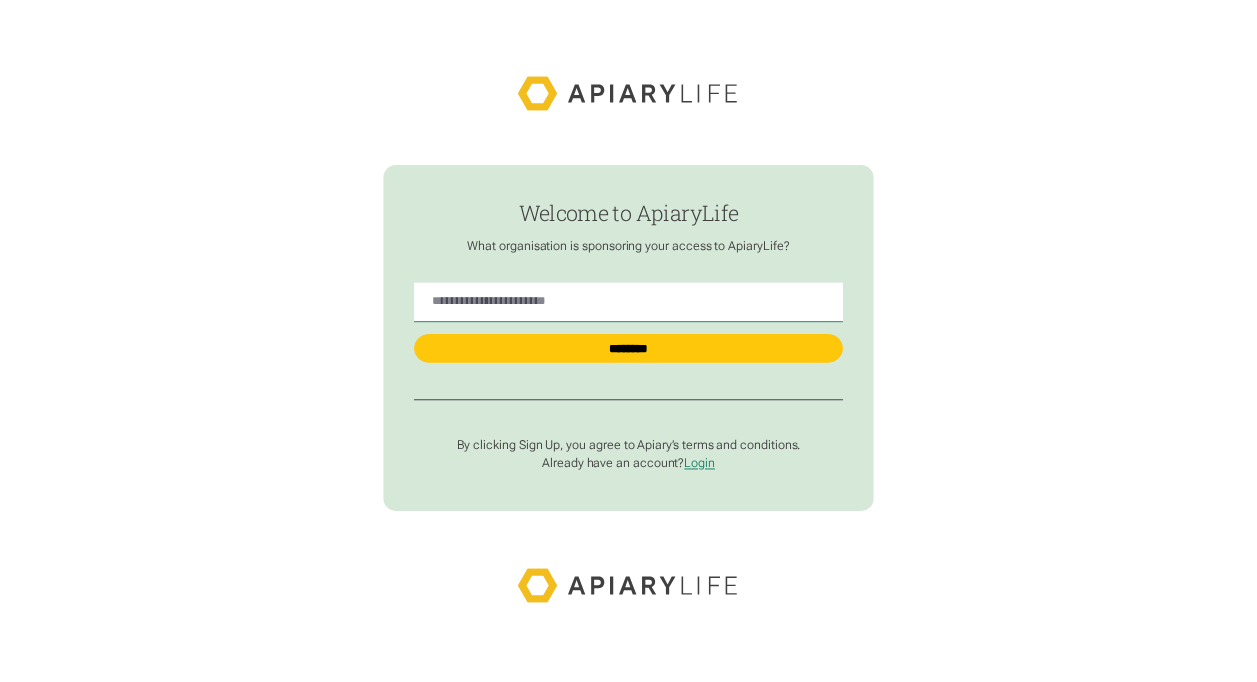 scroll, scrollTop: 0, scrollLeft: 0, axis: both 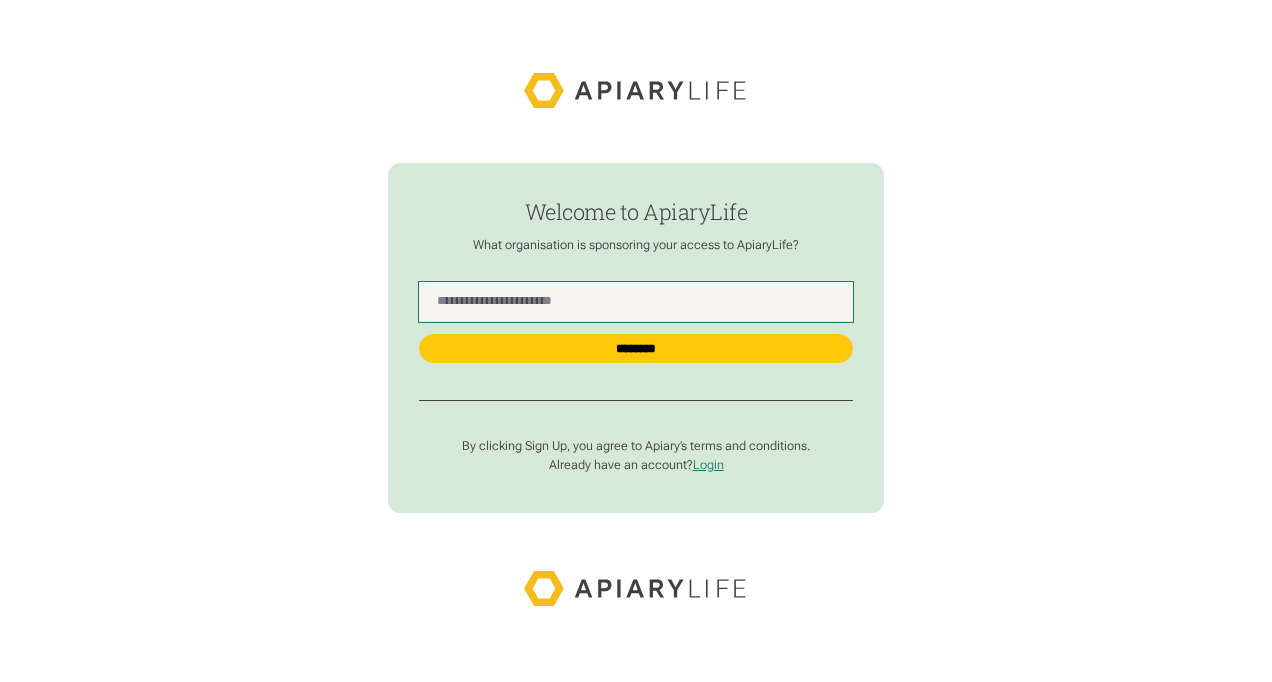 click at bounding box center (636, 302) 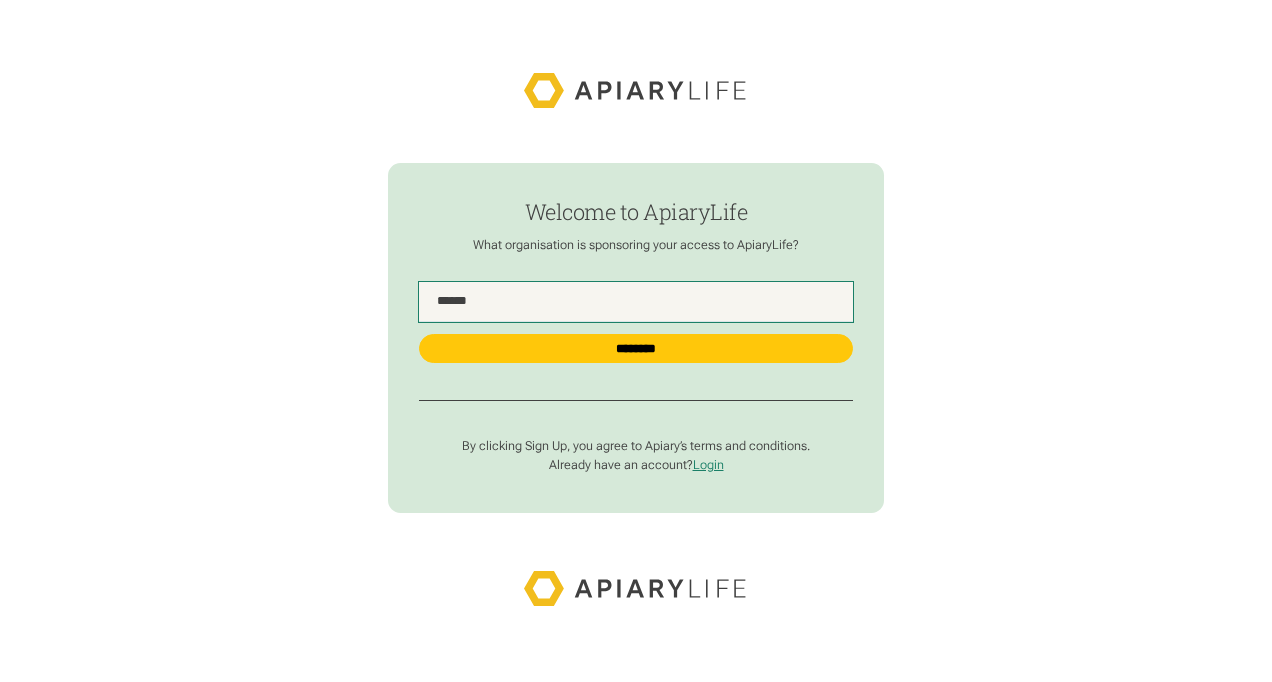 type on "******" 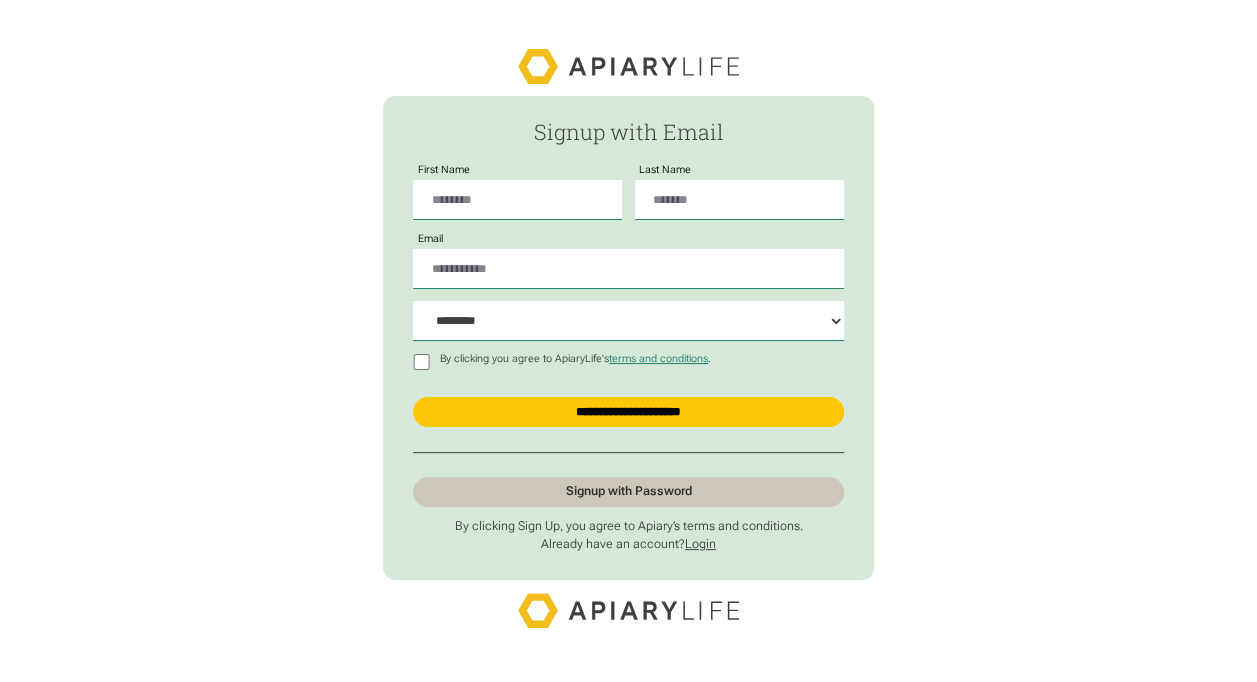 click on "Login" at bounding box center (700, 544) 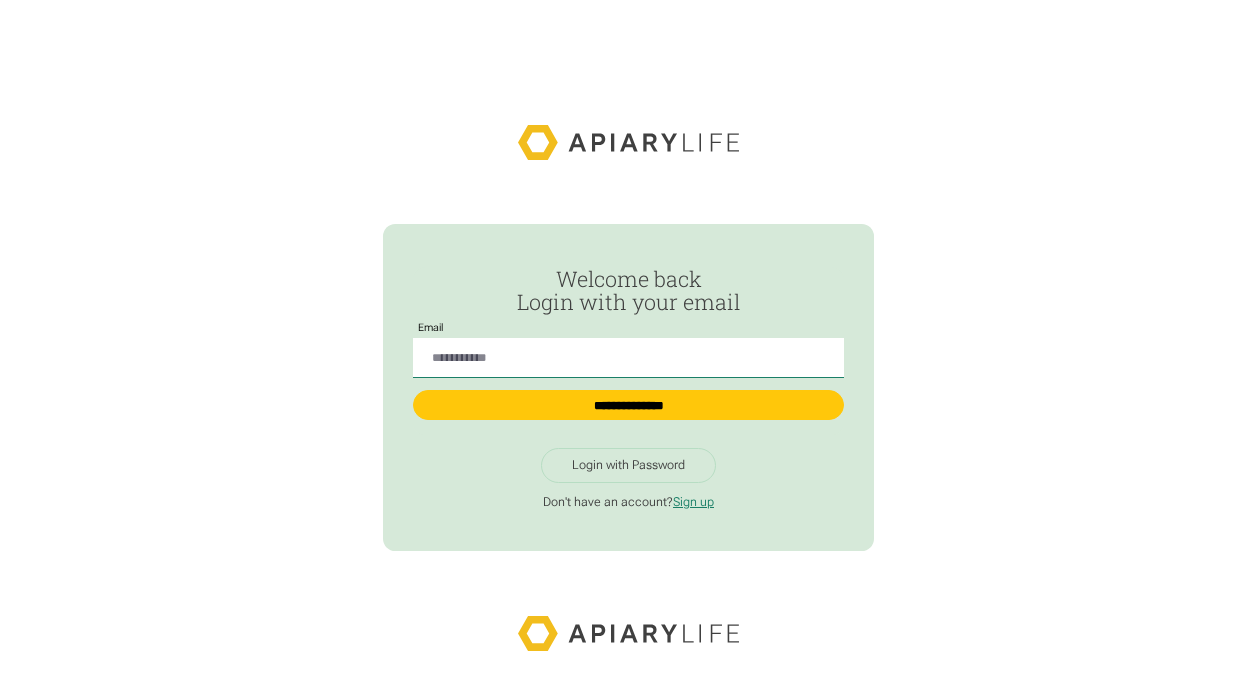 scroll, scrollTop: 0, scrollLeft: 0, axis: both 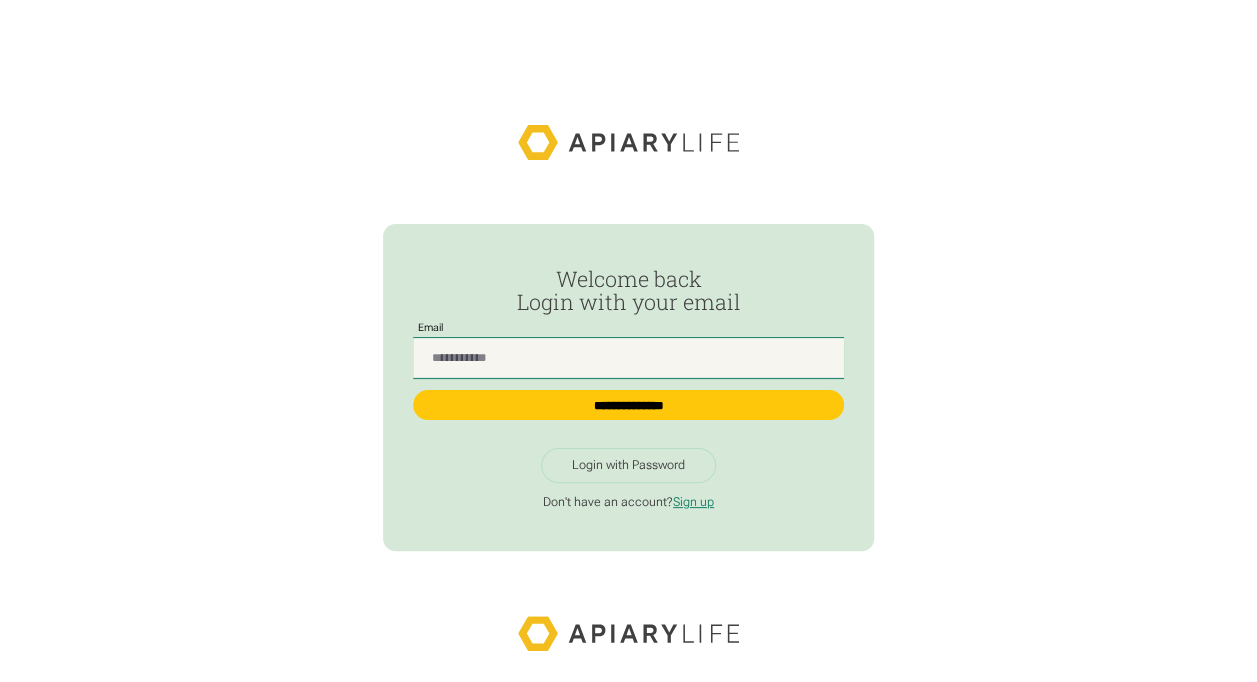 click at bounding box center [628, 358] 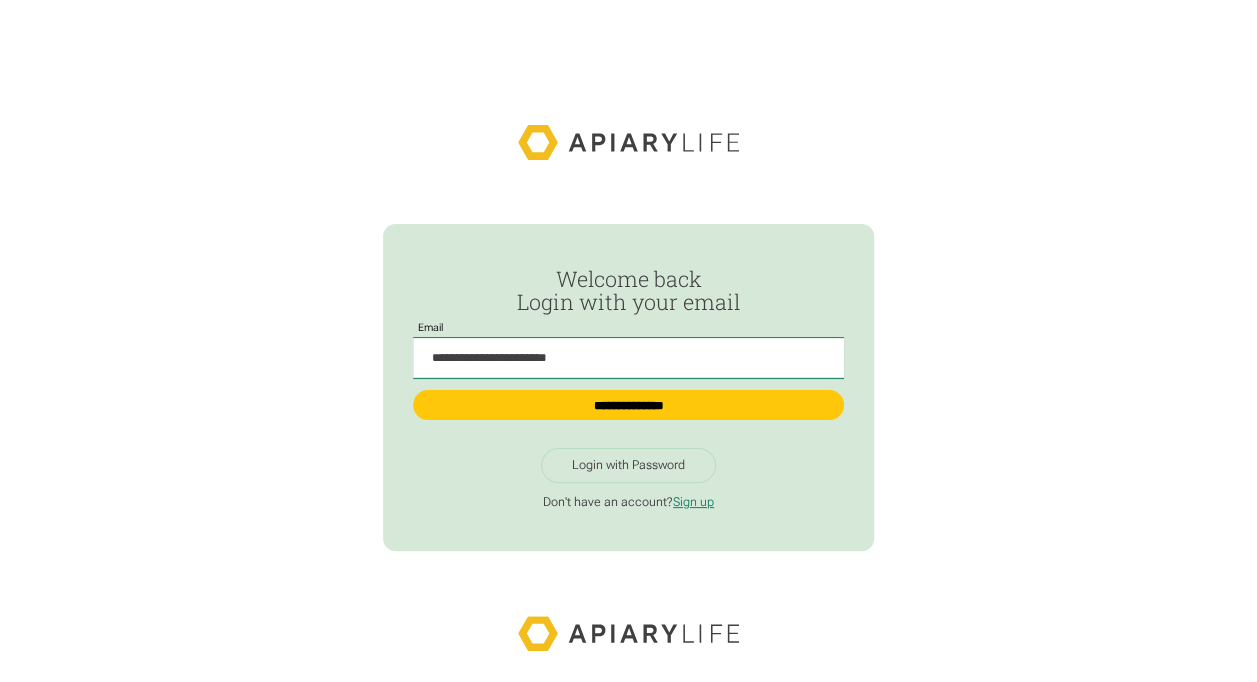 drag, startPoint x: 586, startPoint y: 362, endPoint x: 382, endPoint y: 373, distance: 204.29636 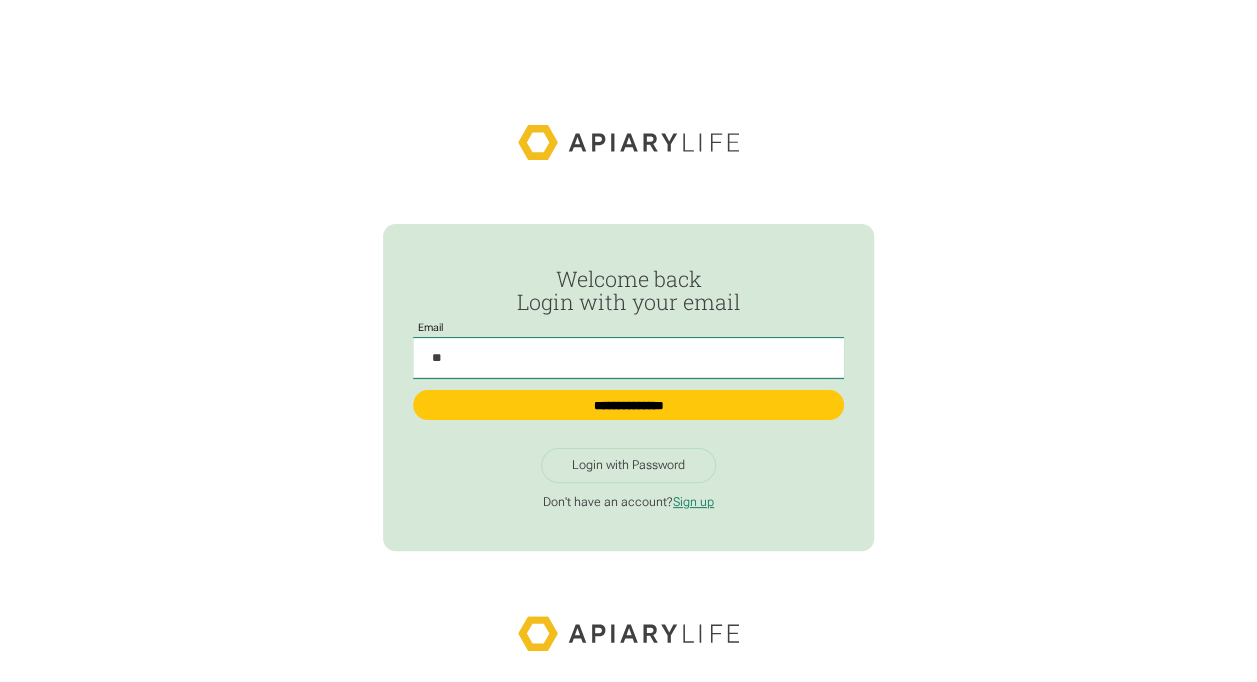 type on "**********" 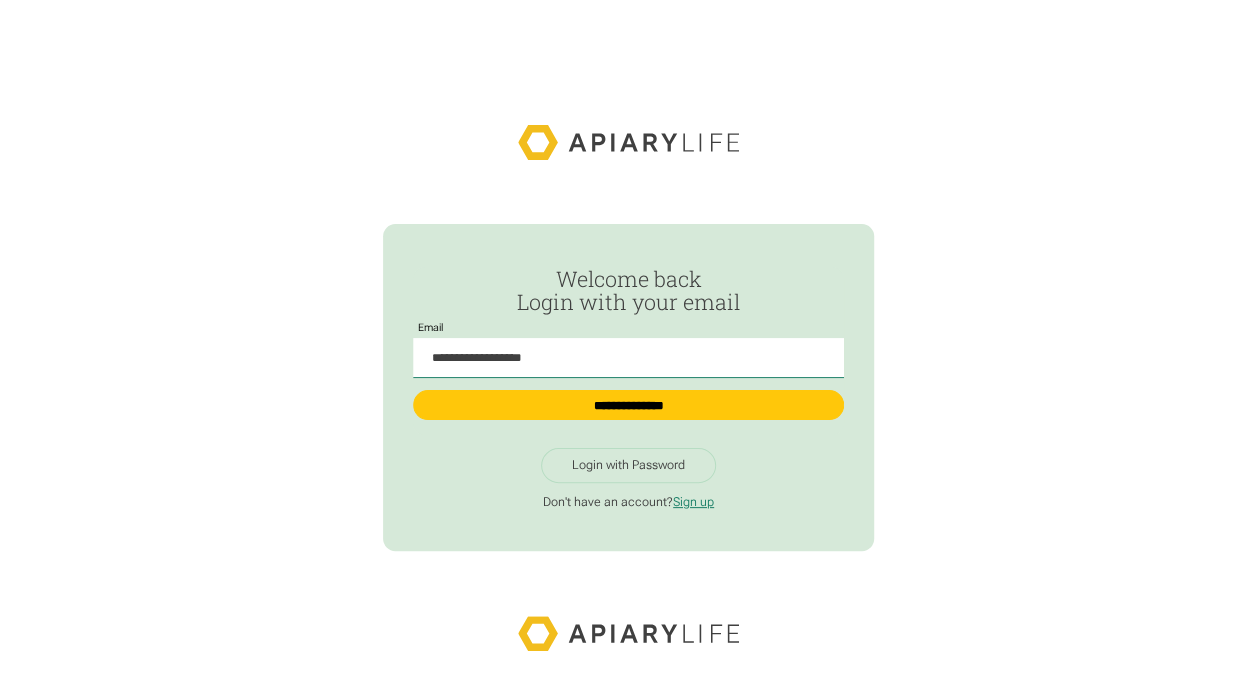 click on "Login with Password" at bounding box center [628, 465] 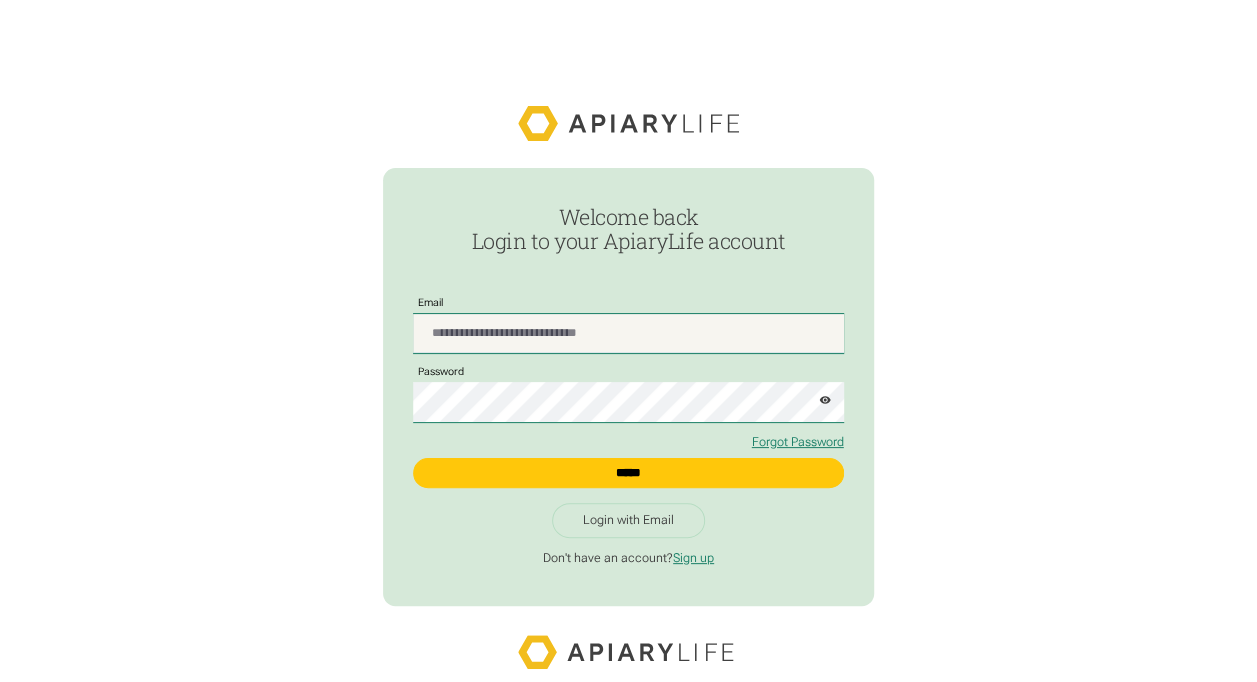 click at bounding box center [628, 334] 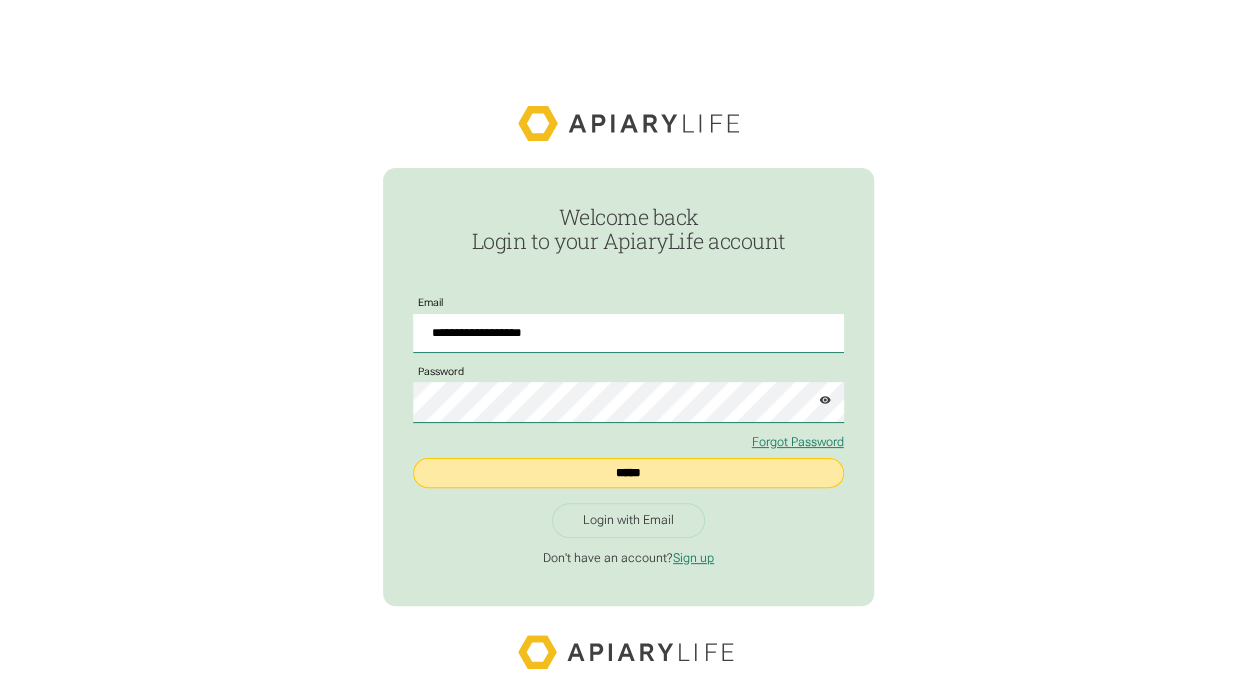 click on "*****" at bounding box center [628, 473] 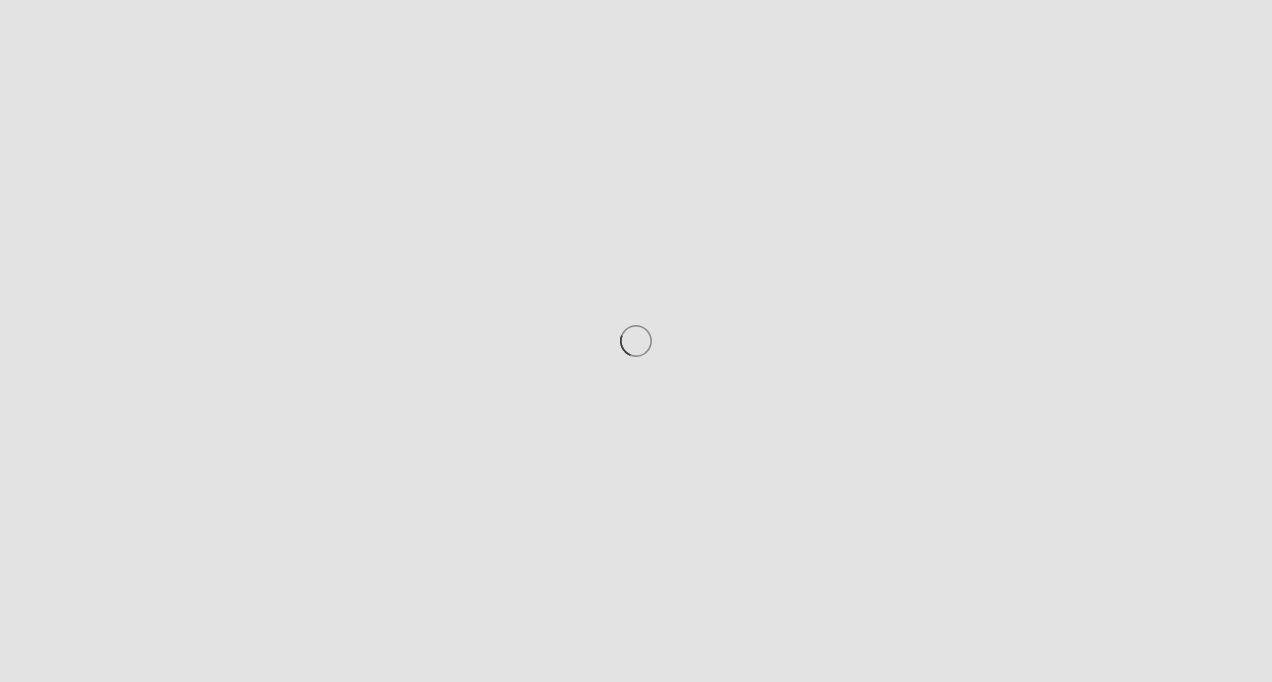 scroll, scrollTop: 0, scrollLeft: 0, axis: both 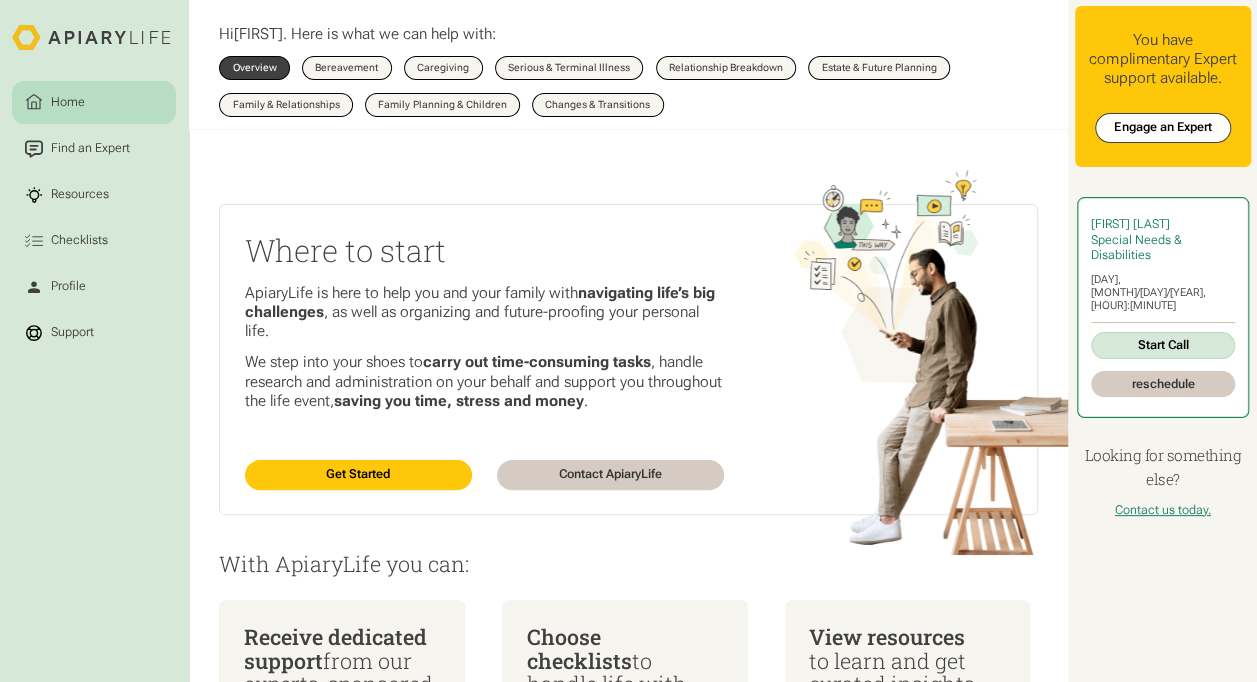 click on "Start Call" at bounding box center [1163, 345] 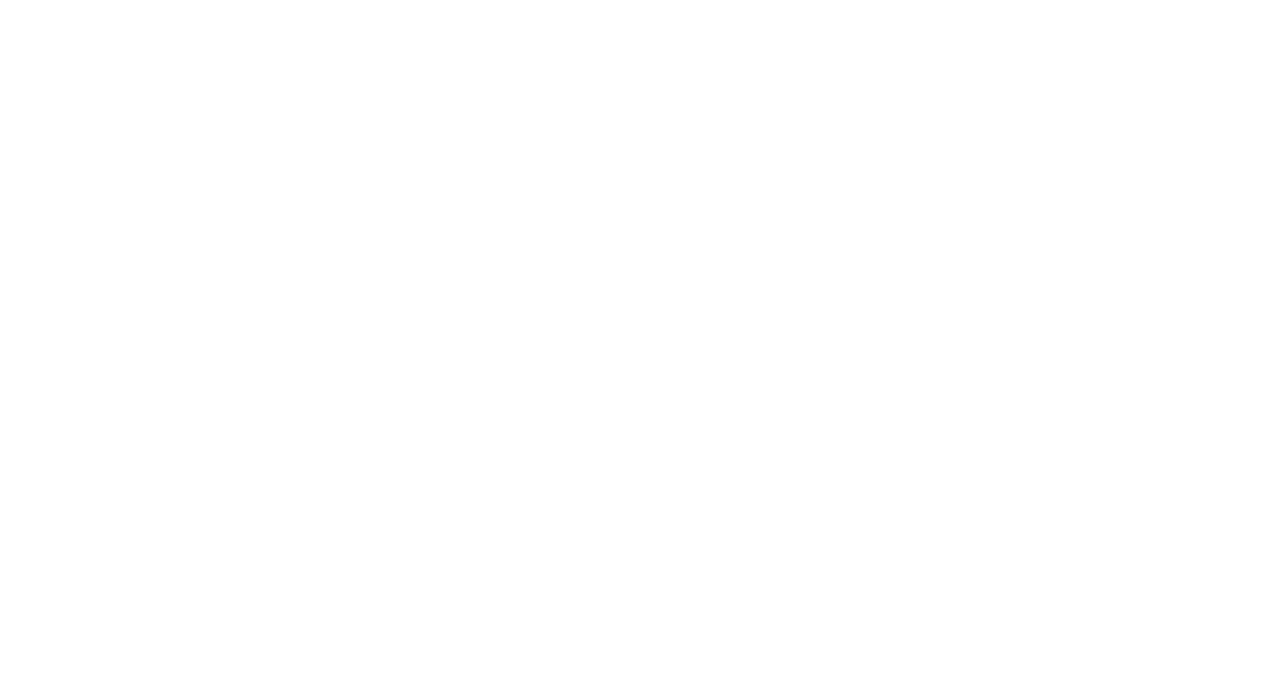 scroll, scrollTop: 0, scrollLeft: 0, axis: both 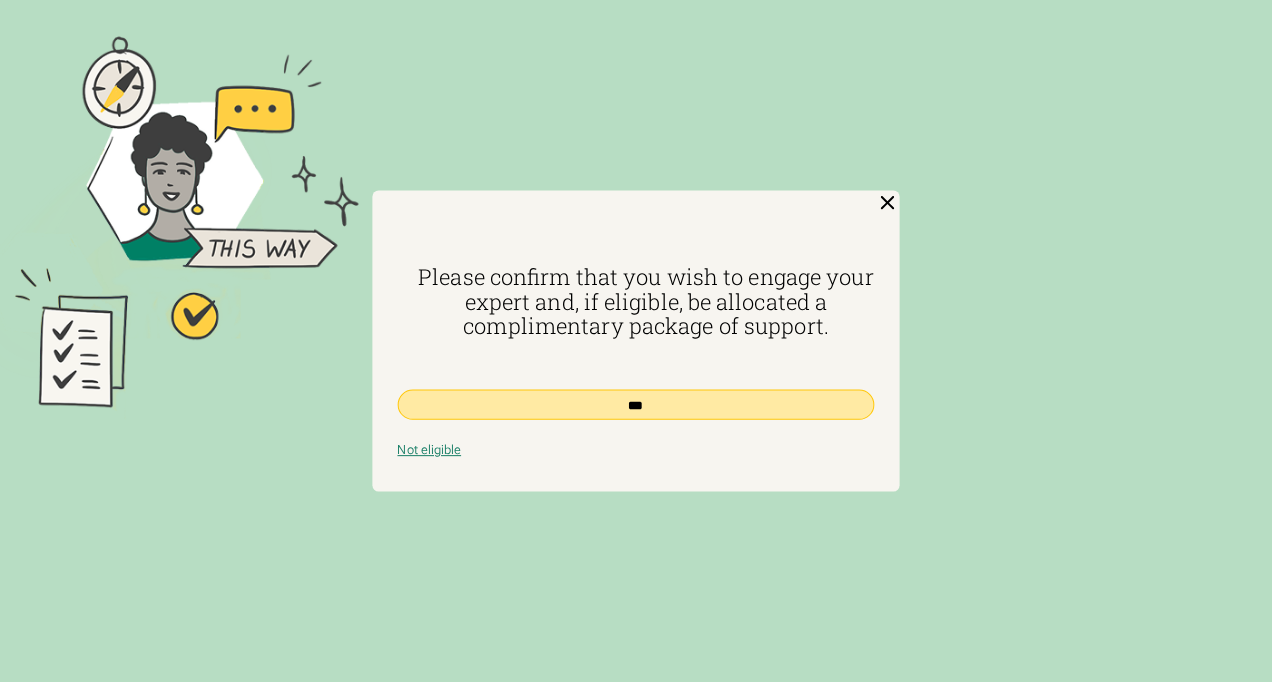 click on "***" at bounding box center (636, 405) 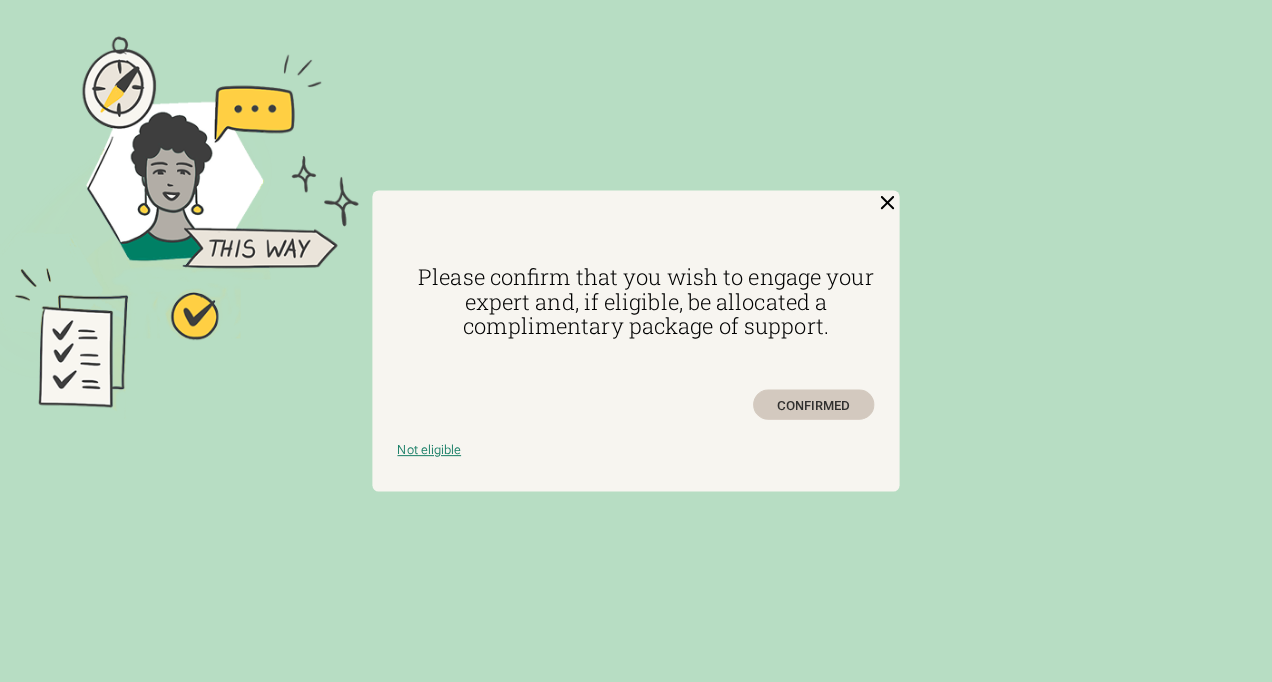 click on "CONFIRMED" at bounding box center (814, 405) 